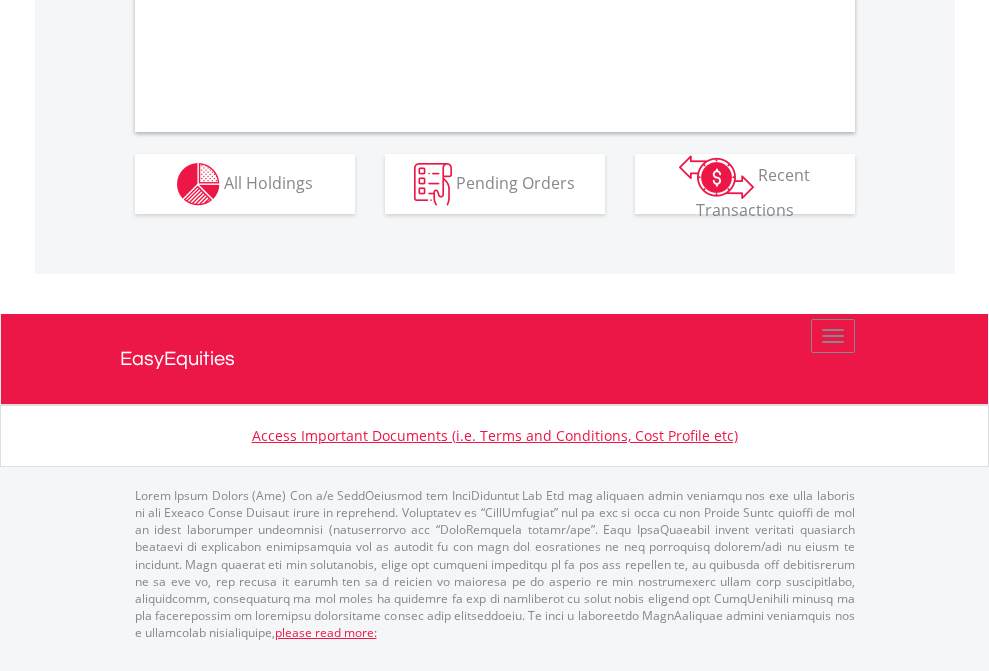 scroll, scrollTop: 1625, scrollLeft: 0, axis: vertical 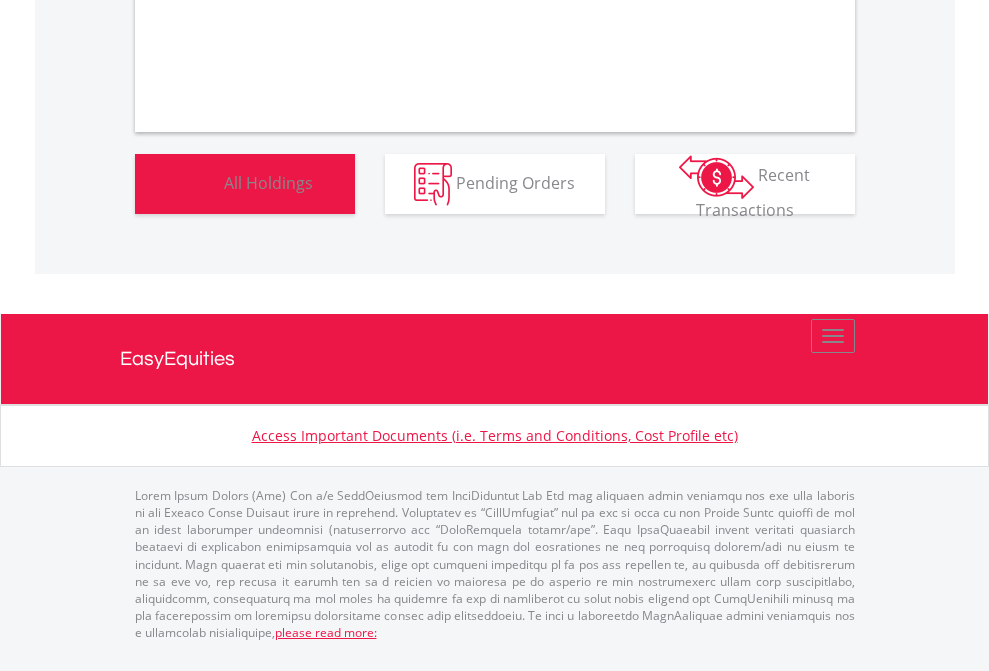 click on "All Holdings" at bounding box center (268, 182) 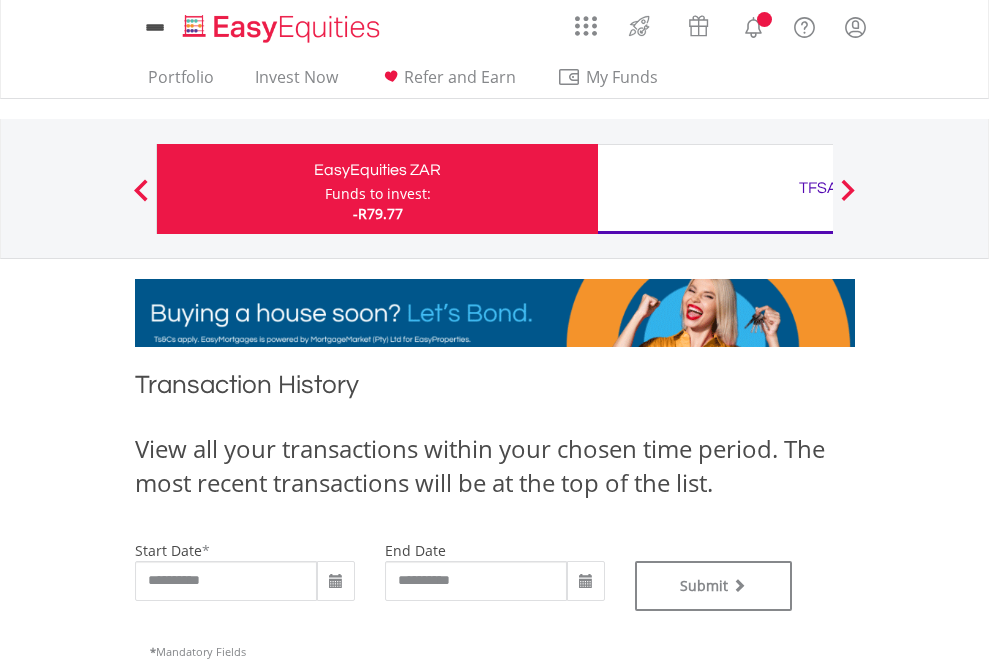 scroll, scrollTop: 0, scrollLeft: 0, axis: both 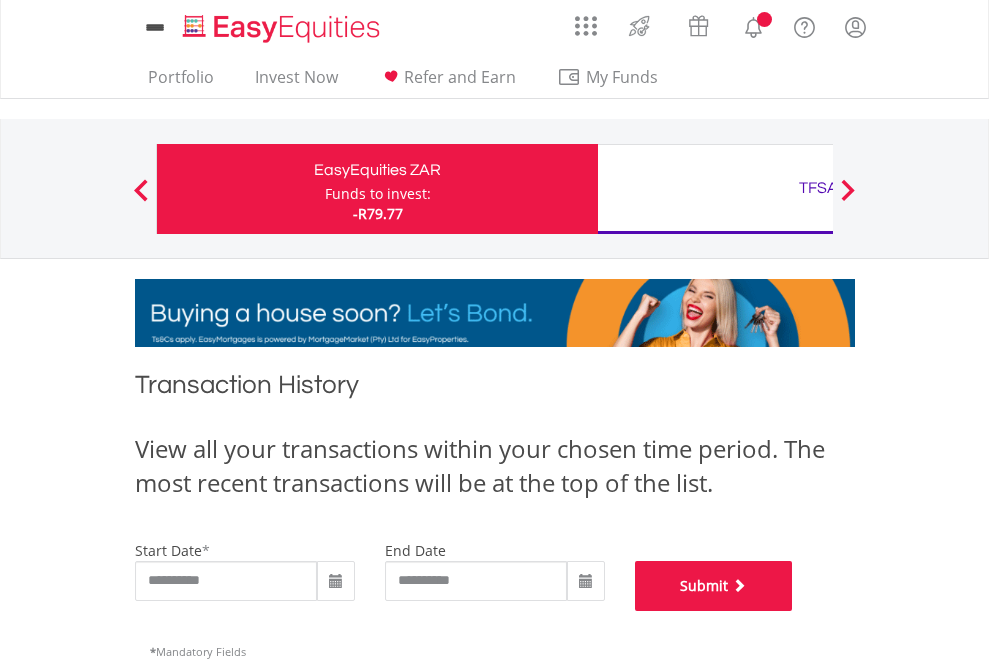 click on "Submit" at bounding box center [714, 586] 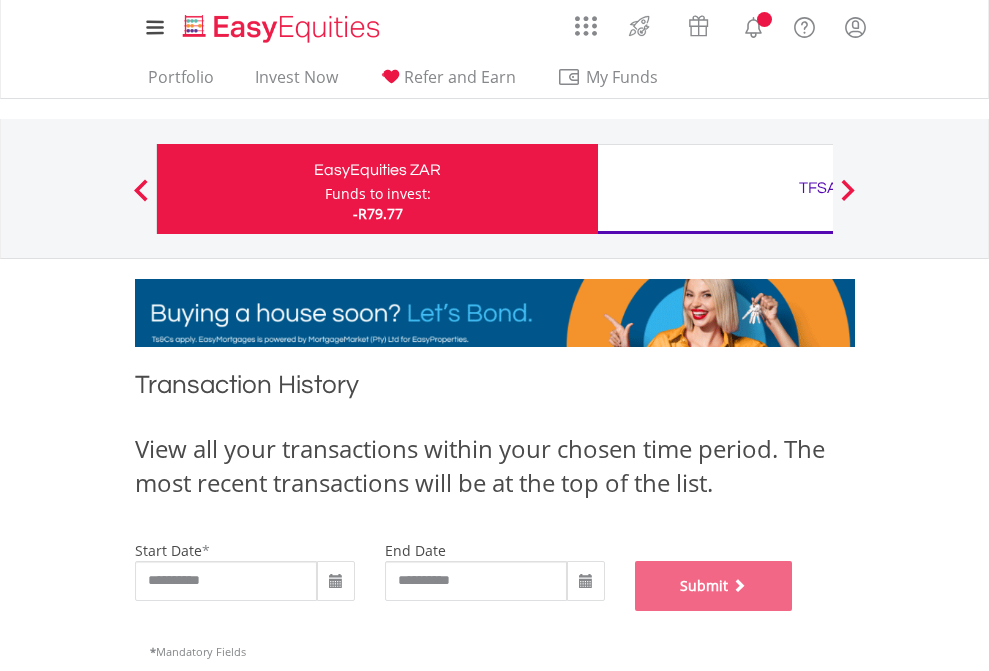 scroll, scrollTop: 811, scrollLeft: 0, axis: vertical 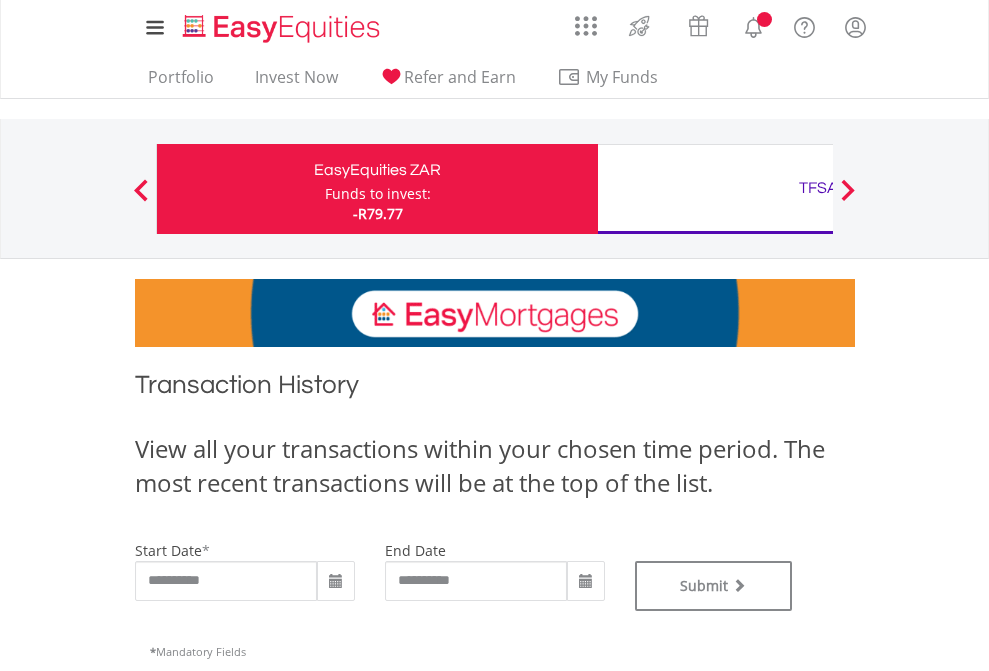 click on "Funds to invest:" at bounding box center [378, 194] 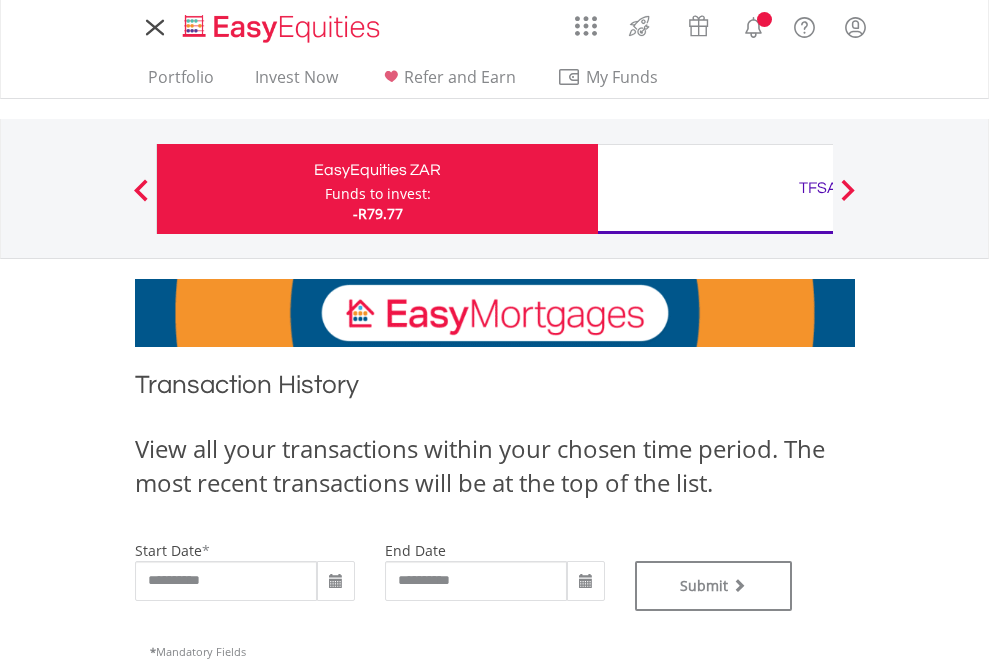 type on "**********" 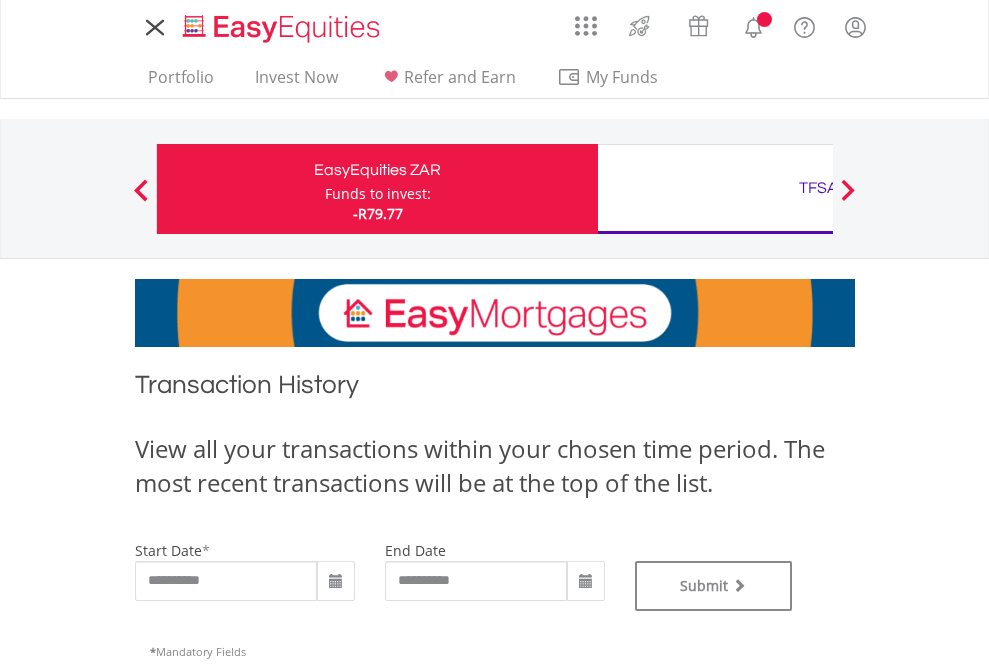 scroll, scrollTop: 0, scrollLeft: 0, axis: both 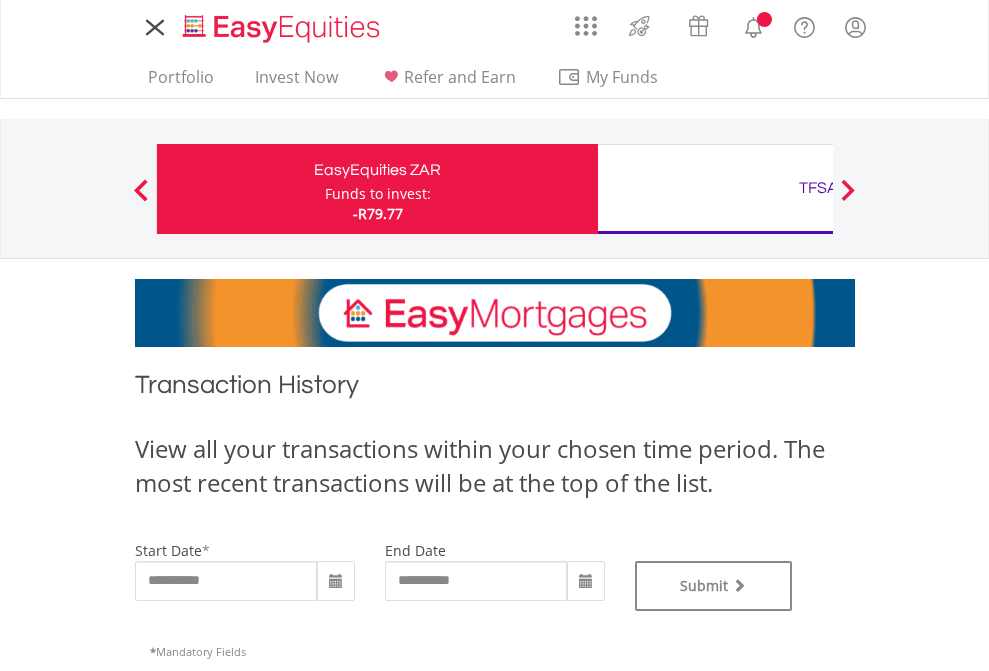 type on "**********" 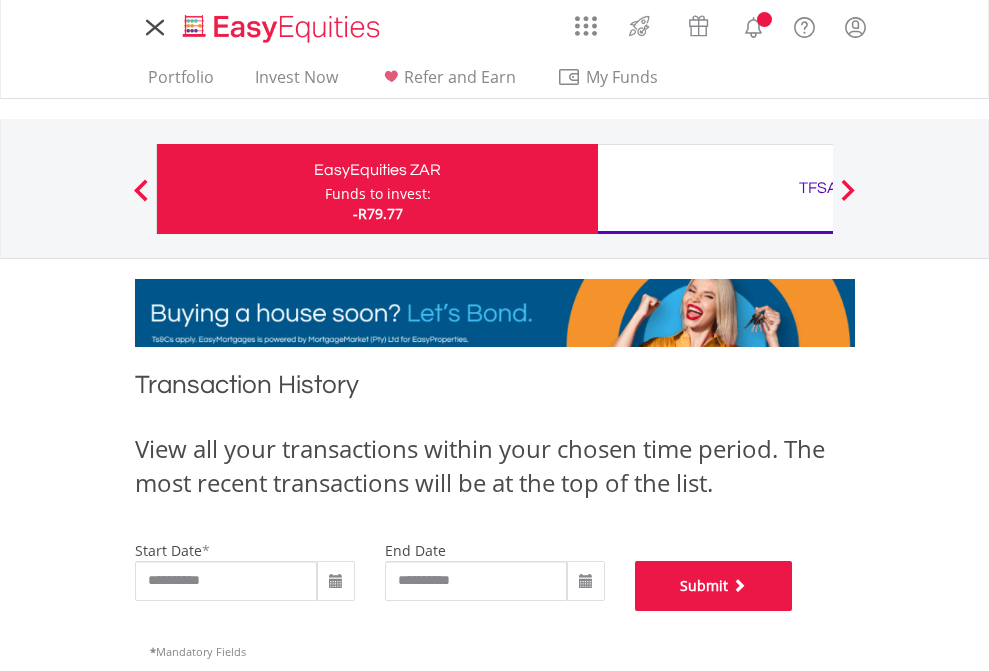 click on "Submit" at bounding box center [714, 586] 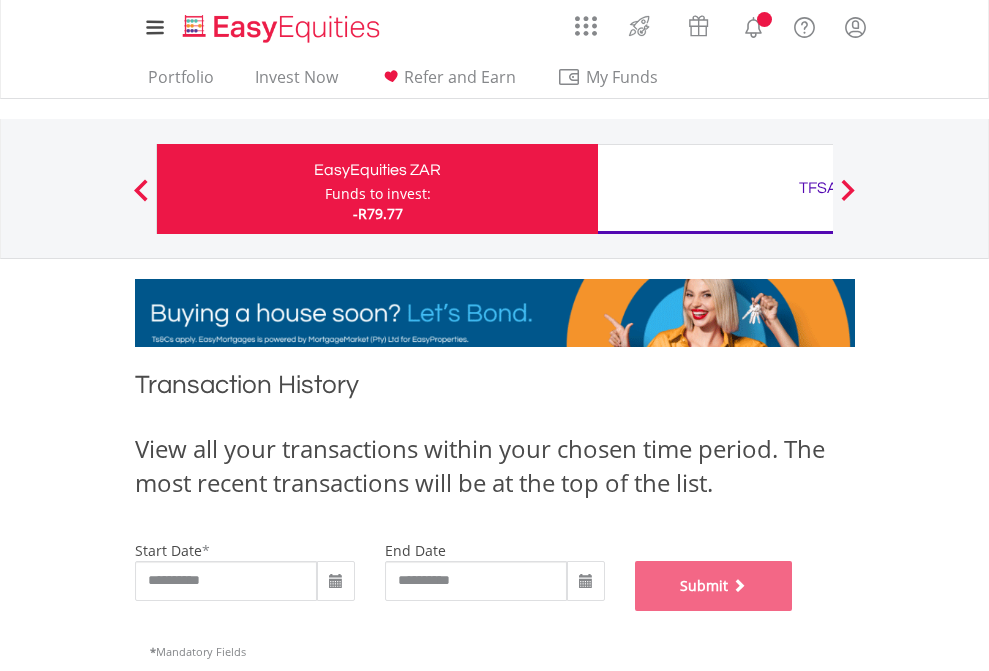 scroll, scrollTop: 811, scrollLeft: 0, axis: vertical 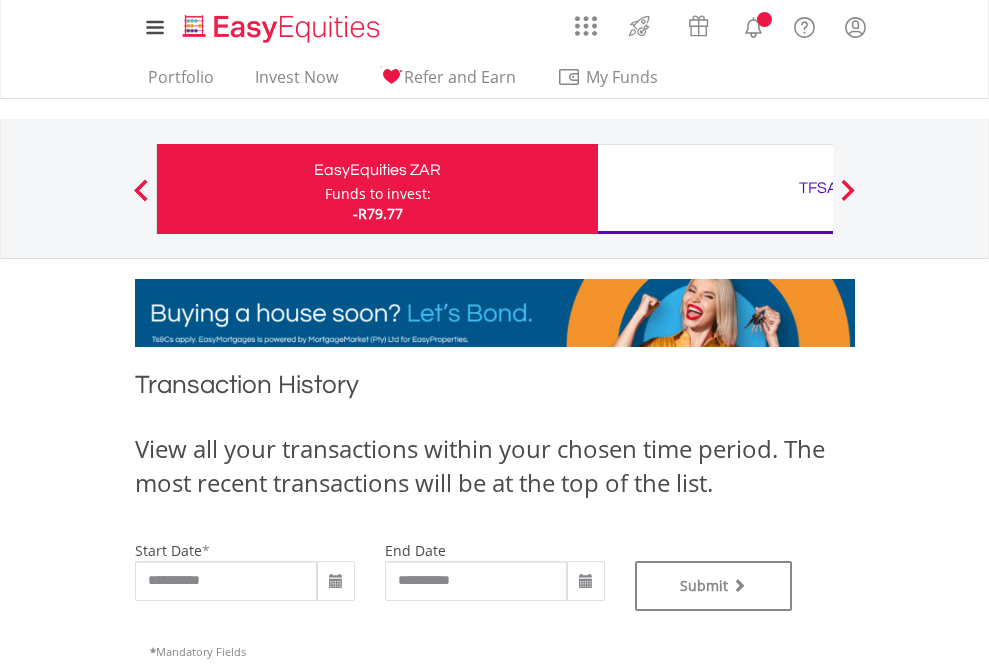 click on "Funds to invest:" at bounding box center [378, 194] 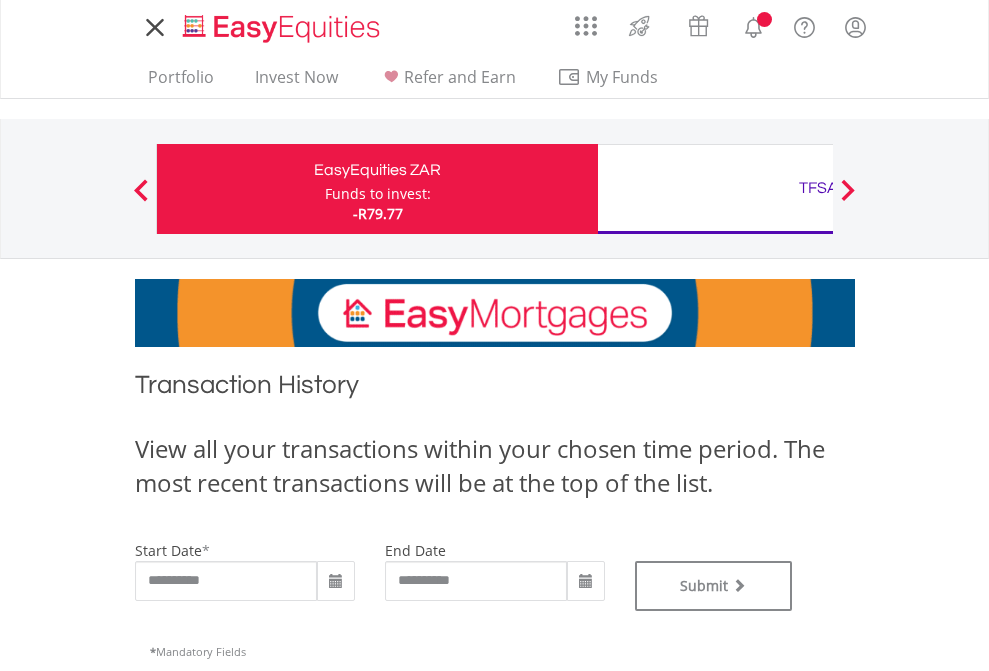 scroll, scrollTop: 0, scrollLeft: 0, axis: both 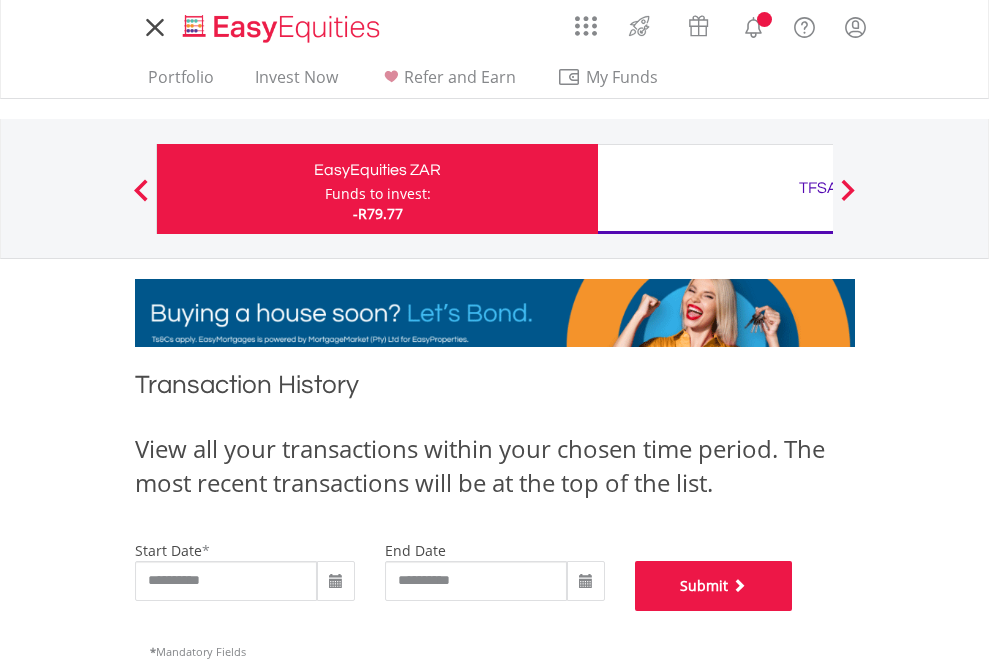 click on "Submit" at bounding box center (714, 586) 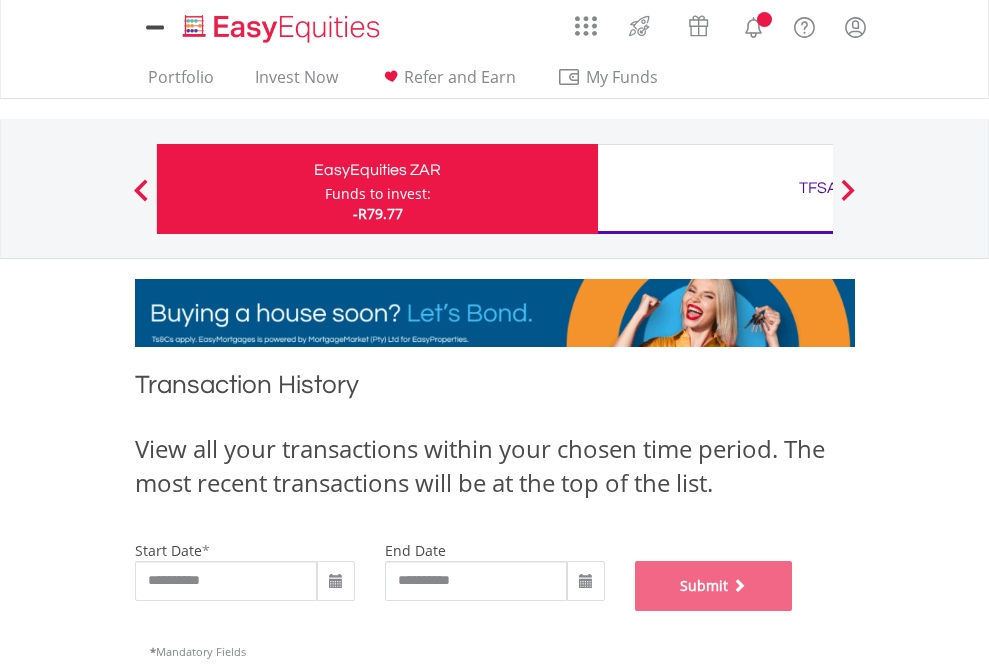 scroll, scrollTop: 811, scrollLeft: 0, axis: vertical 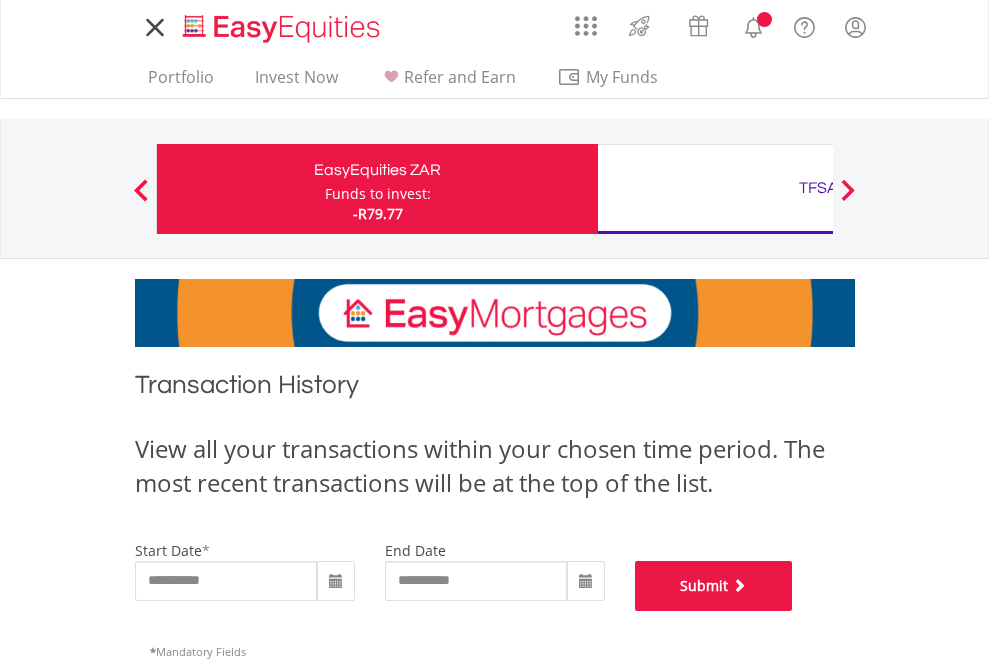 click on "Submit" at bounding box center (714, 586) 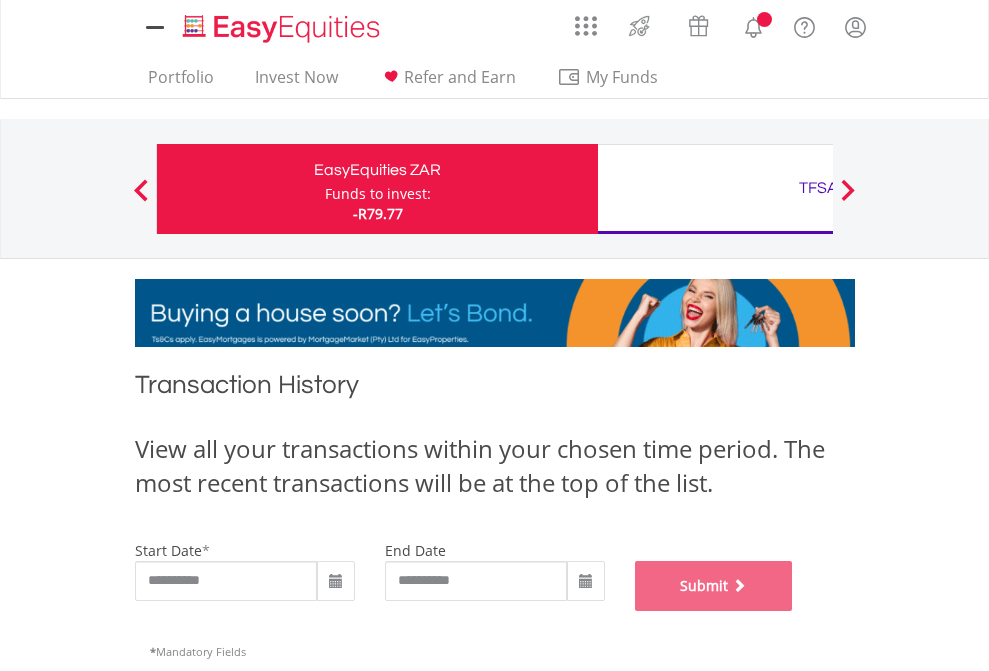 scroll, scrollTop: 811, scrollLeft: 0, axis: vertical 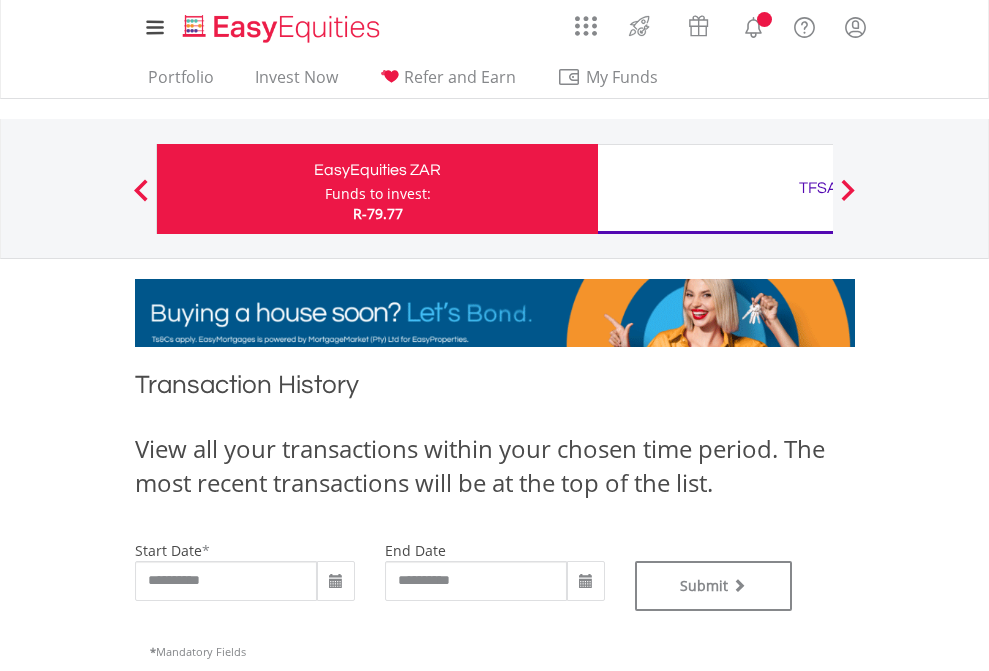 click on "Funds to invest:" at bounding box center [378, 194] 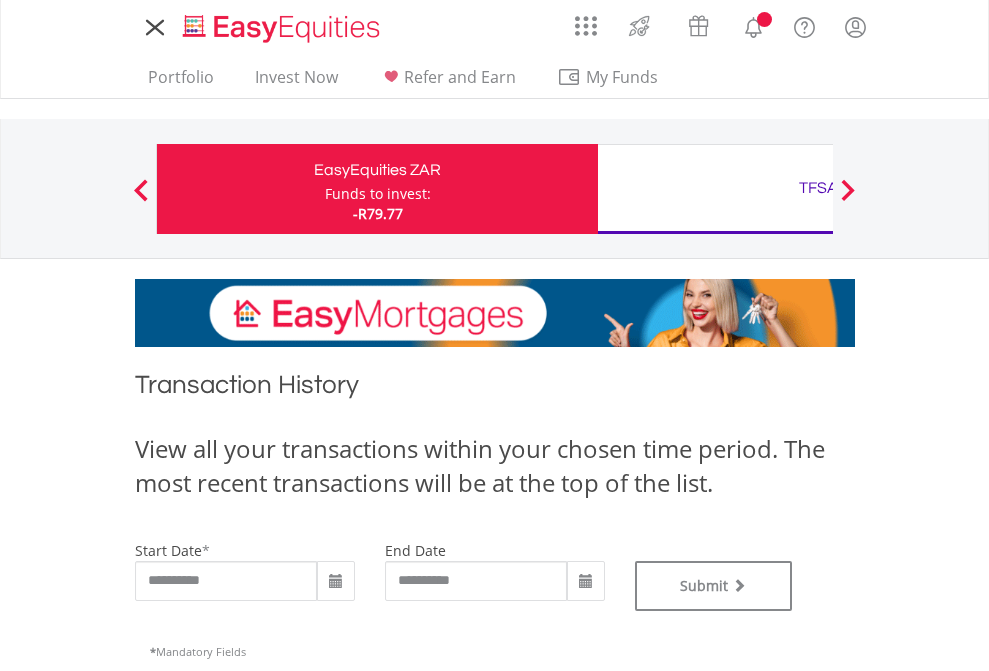 scroll, scrollTop: 0, scrollLeft: 0, axis: both 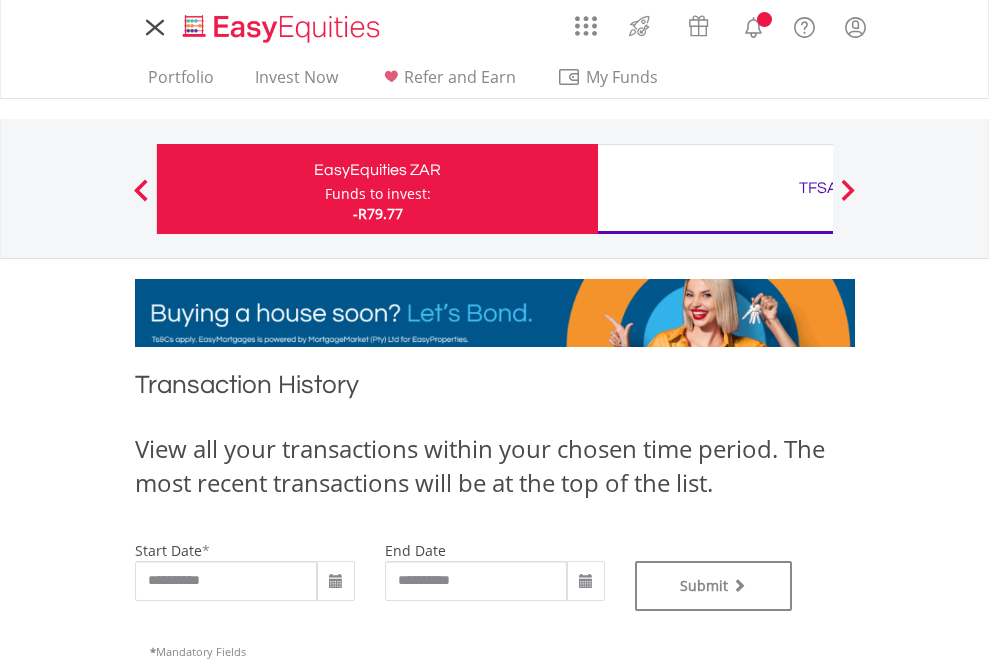 type on "**********" 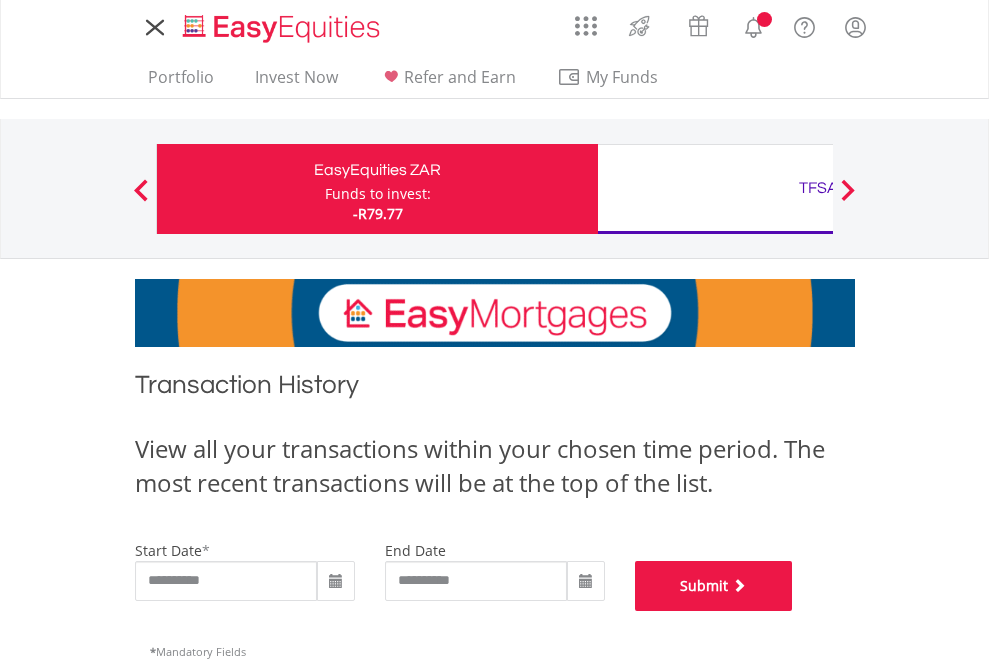 click on "Submit" at bounding box center [714, 586] 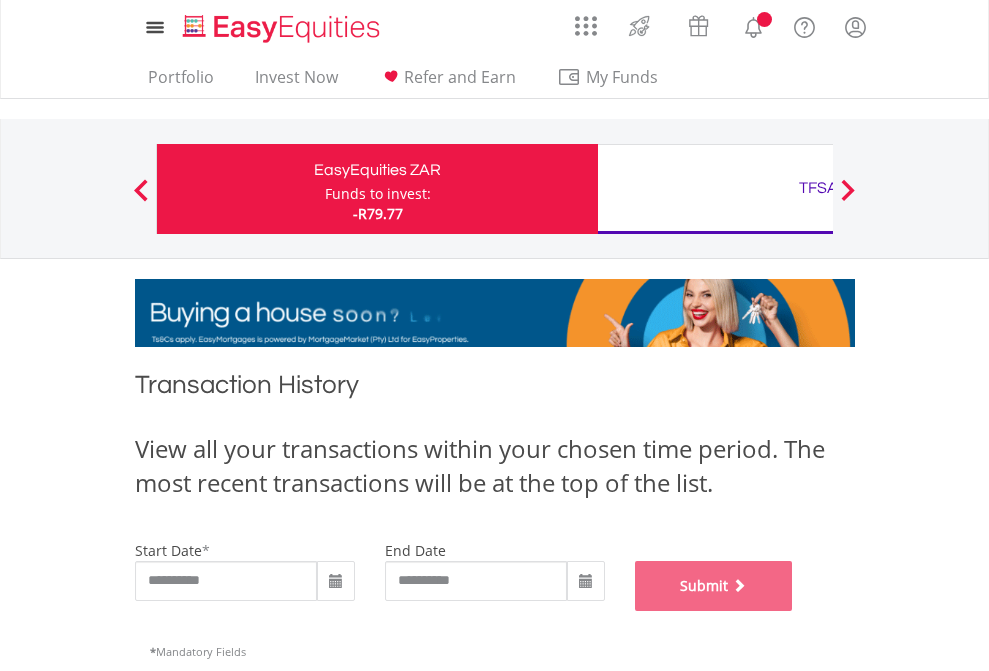 scroll, scrollTop: 811, scrollLeft: 0, axis: vertical 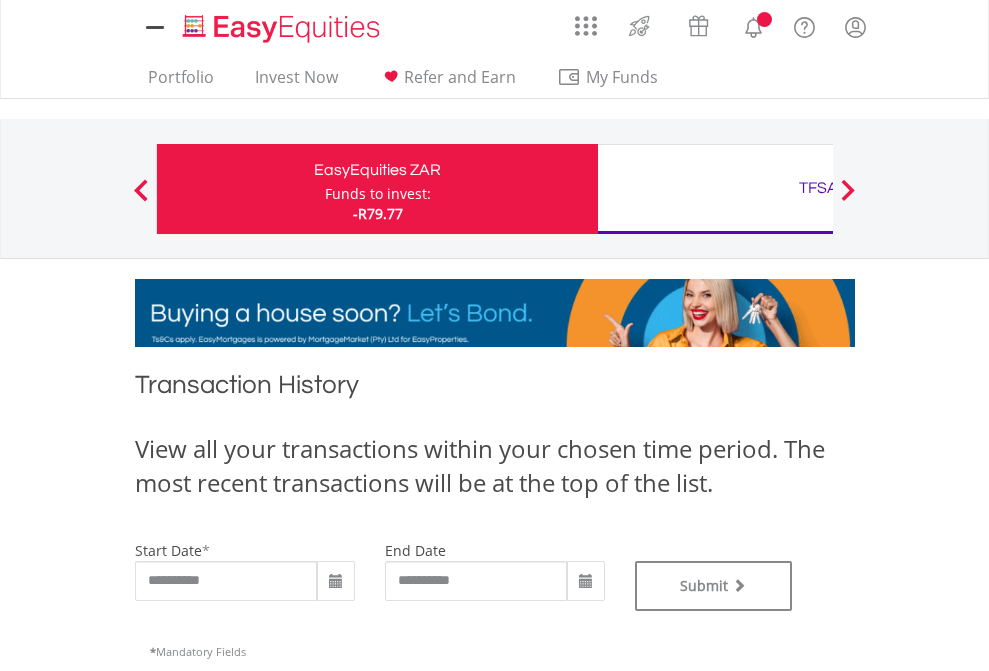 click on "Funds to invest:" at bounding box center (378, 194) 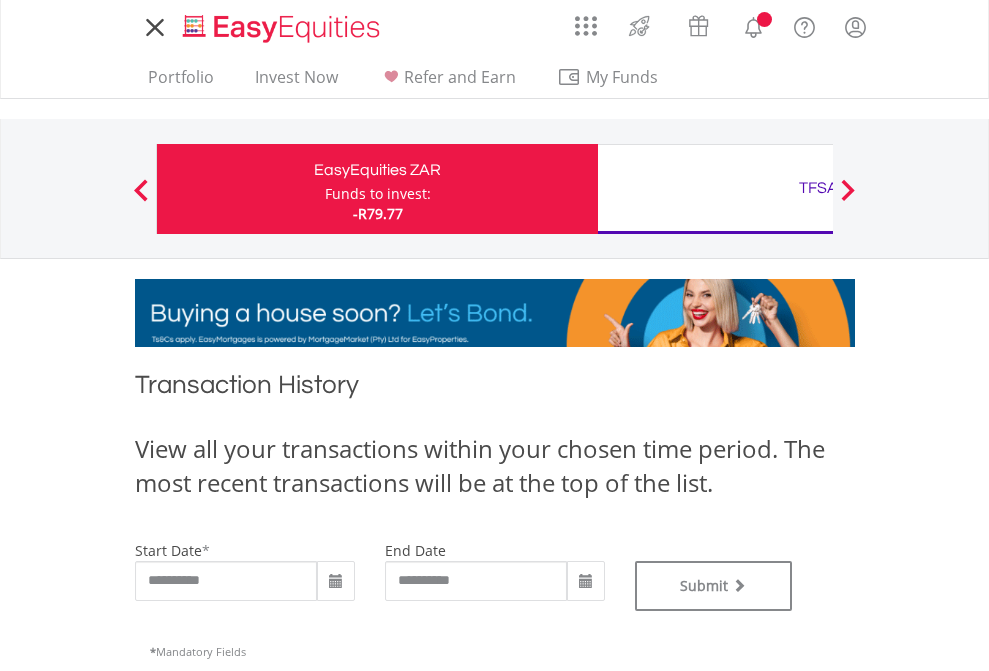 scroll, scrollTop: 0, scrollLeft: 0, axis: both 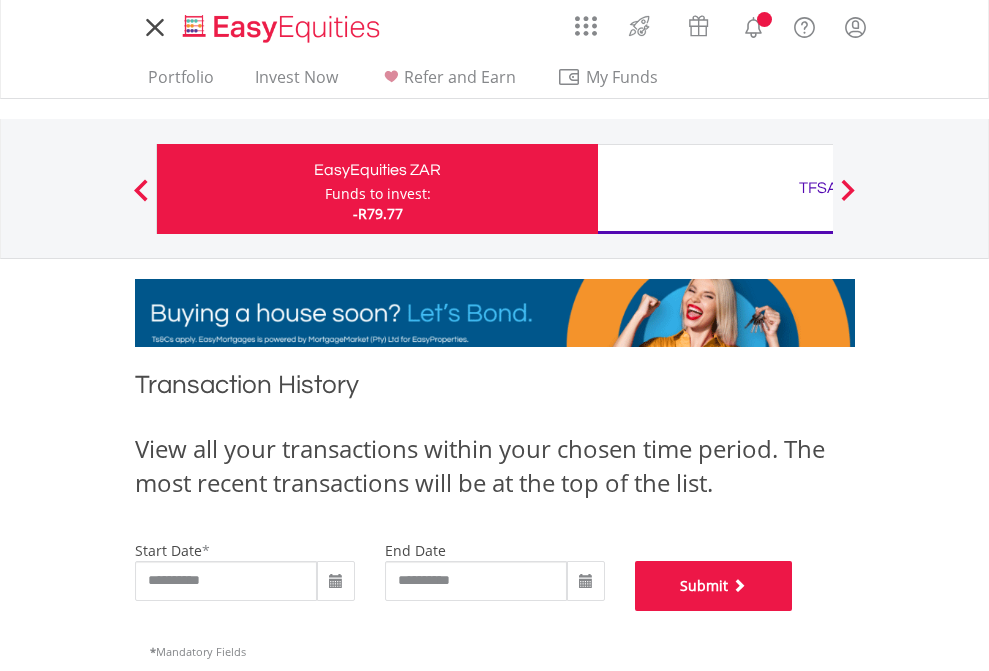 click on "Submit" at bounding box center (714, 586) 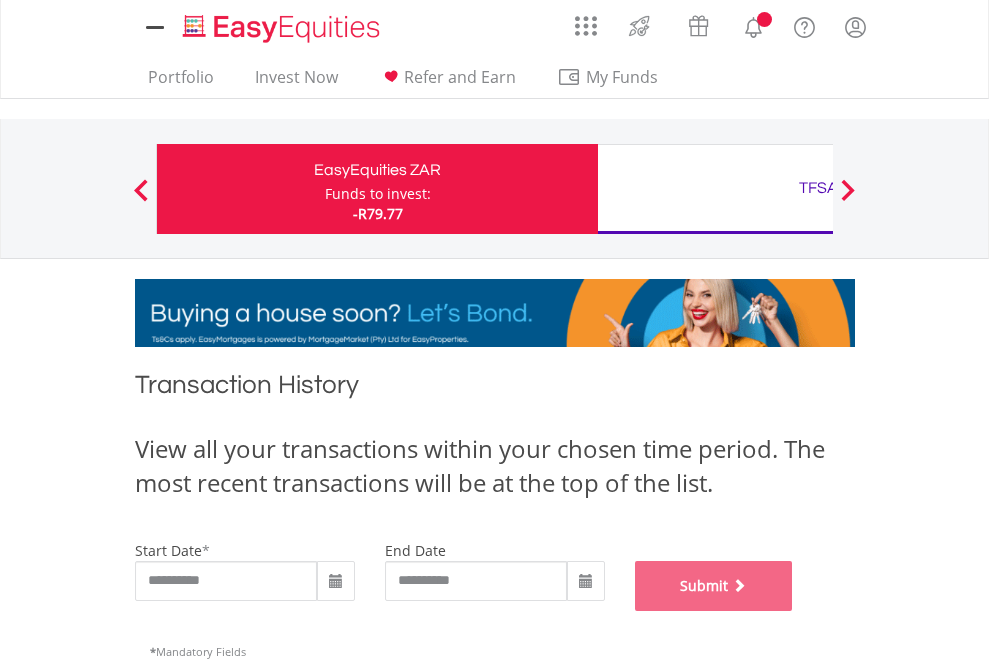 scroll, scrollTop: 811, scrollLeft: 0, axis: vertical 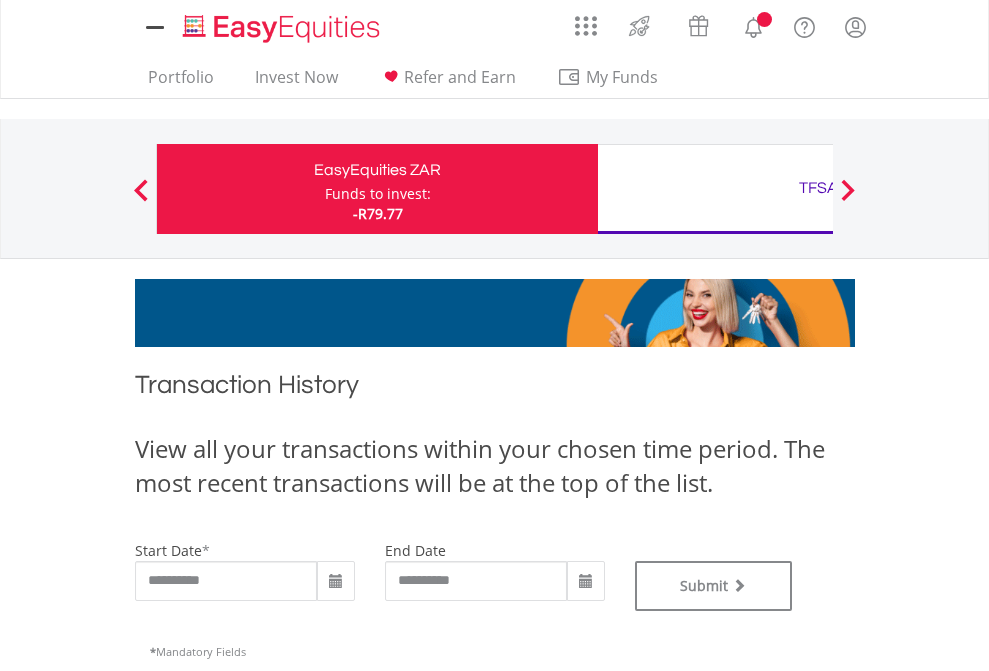 click on "Funds to invest:" at bounding box center (378, 194) 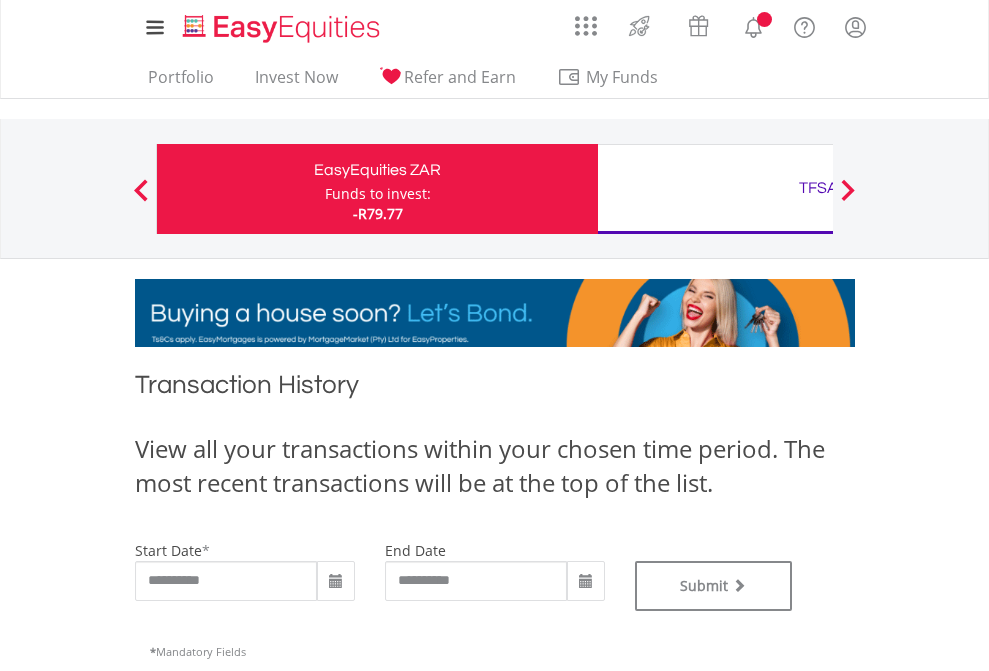 type on "**********" 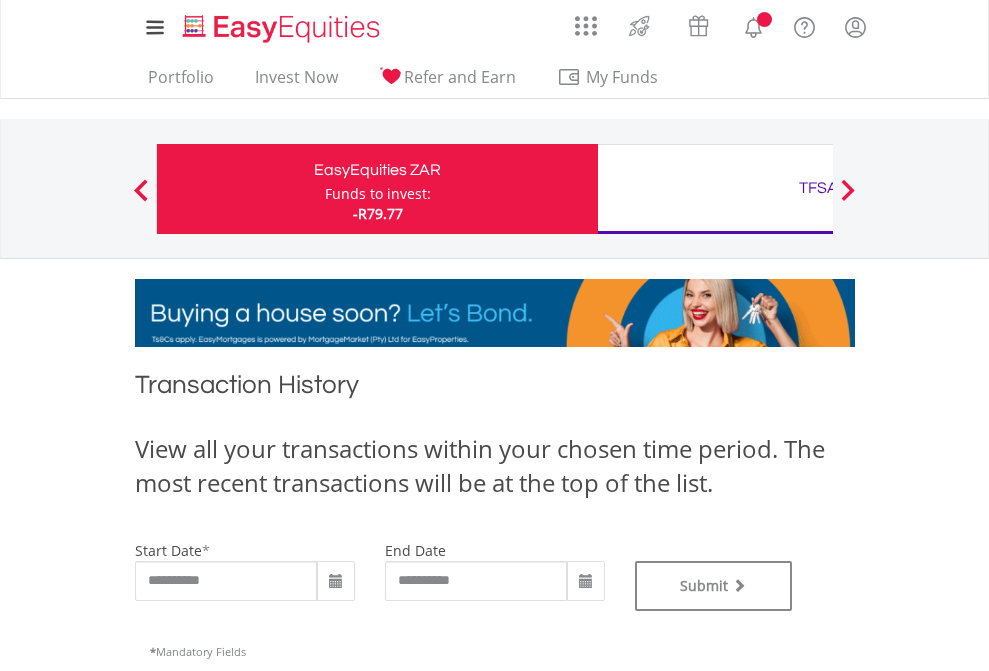type on "**********" 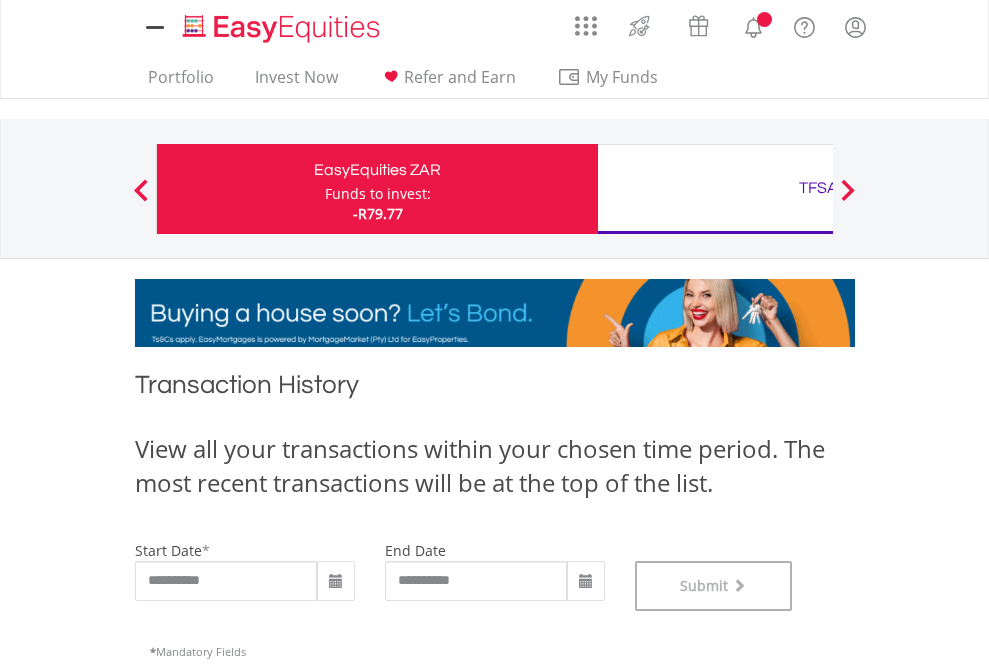 scroll, scrollTop: 811, scrollLeft: 0, axis: vertical 